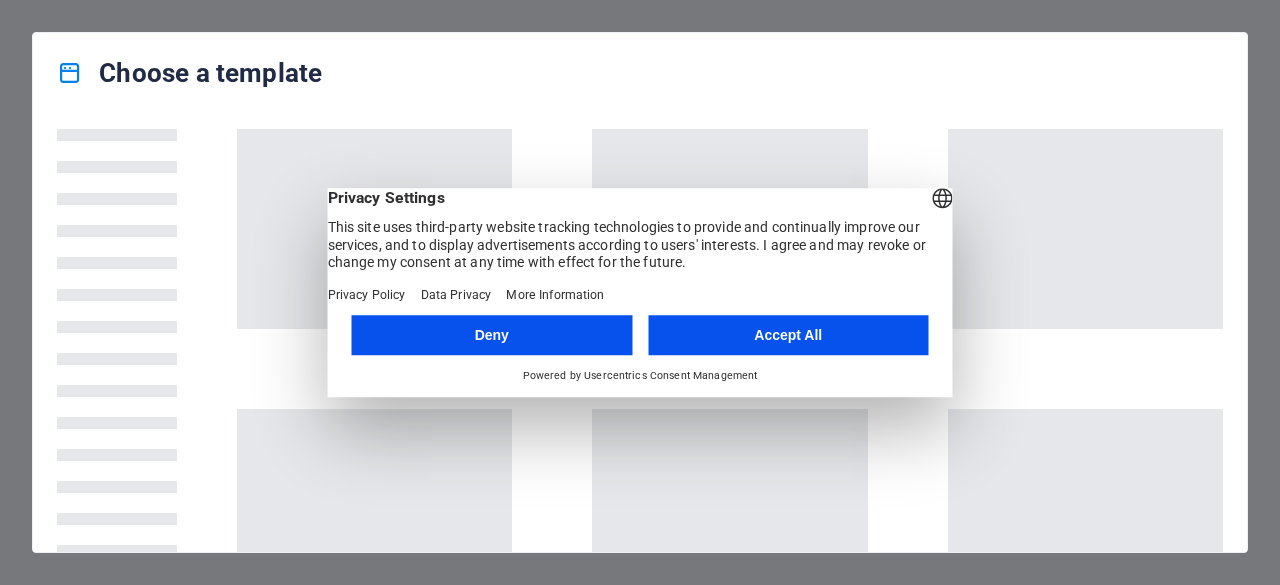 scroll, scrollTop: 0, scrollLeft: 0, axis: both 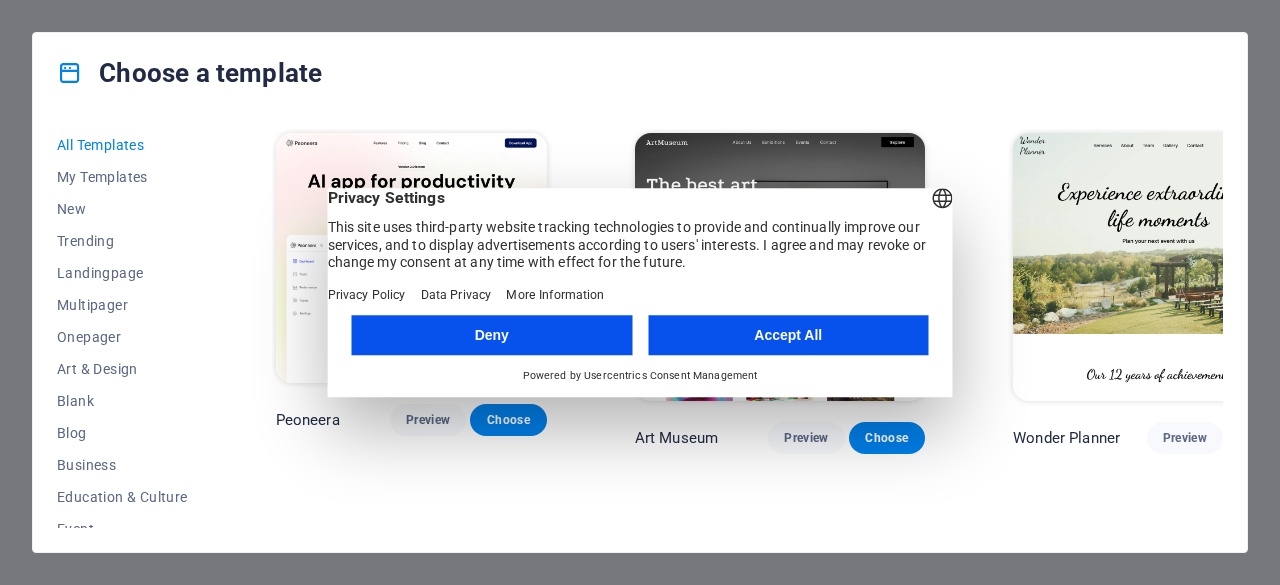 click on "Deny" at bounding box center (492, 335) 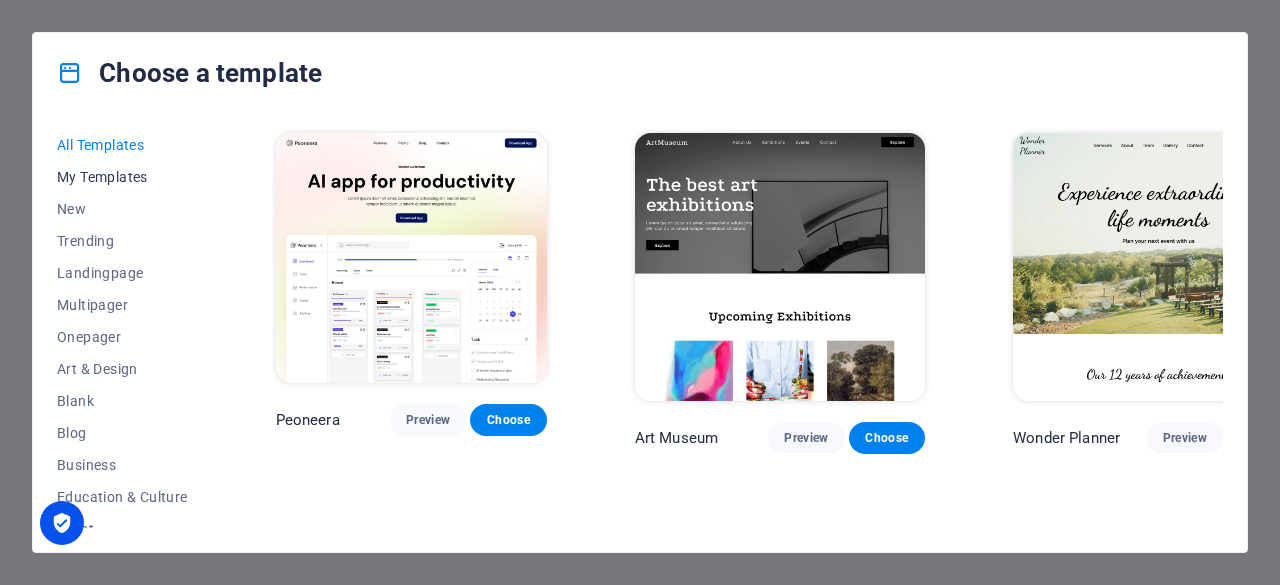 click on "My Templates" at bounding box center (122, 177) 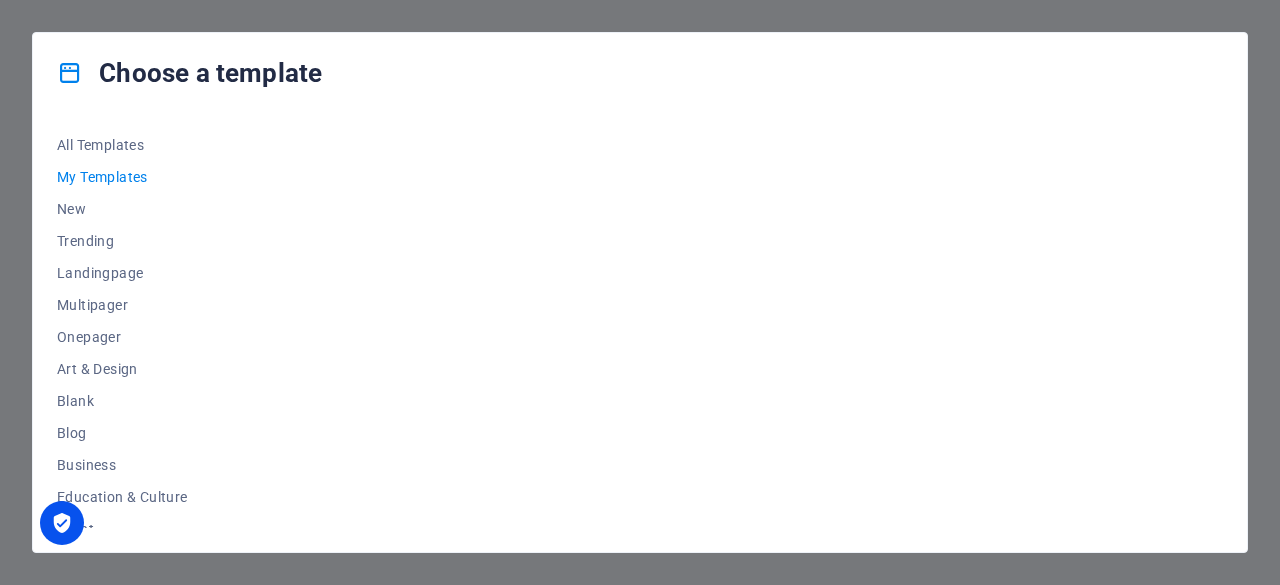 click on "My Templates" at bounding box center (122, 177) 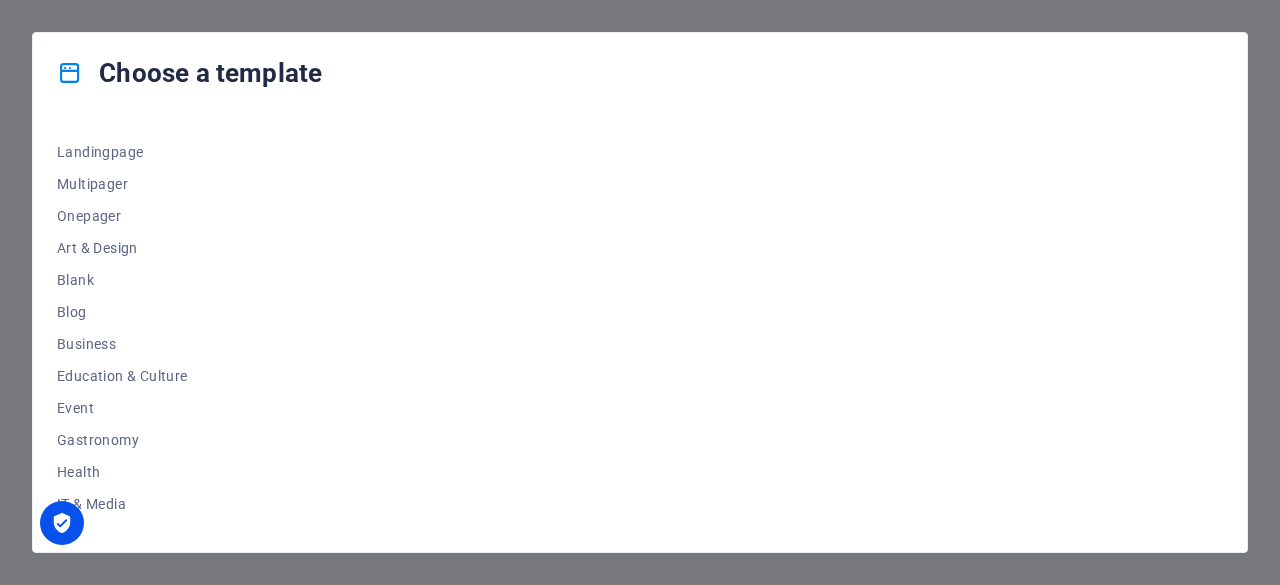 scroll, scrollTop: 0, scrollLeft: 0, axis: both 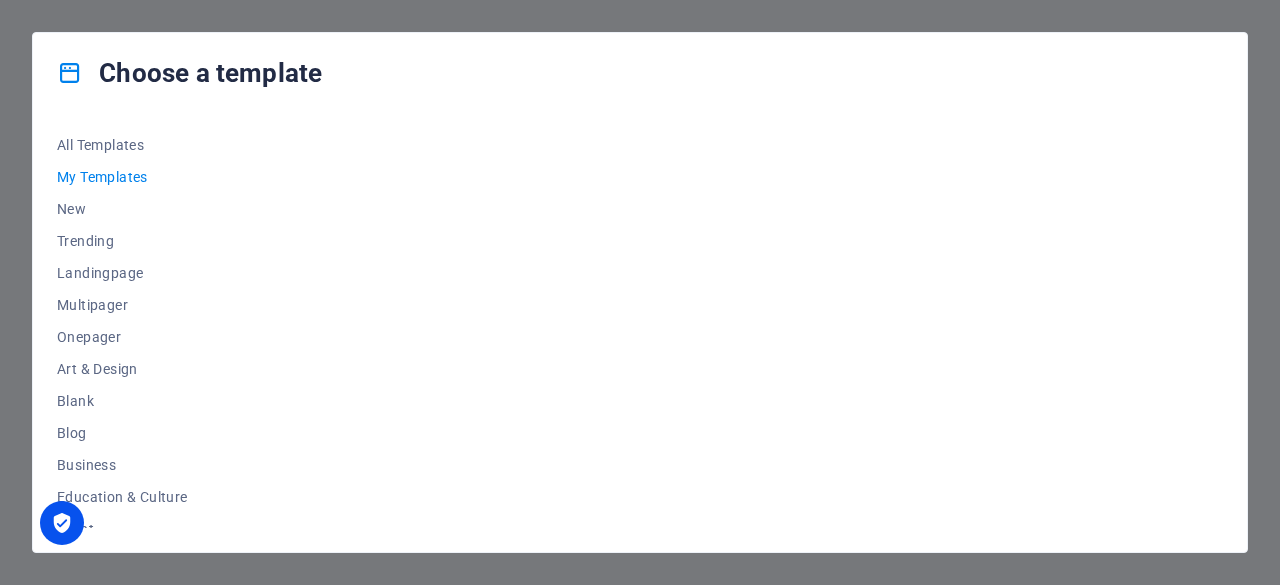 click on "All Templates My Templates New Trending Landingpage Multipager Onepager Art & Design Blank Blog Business Education & Culture Event Gastronomy Health IT & Media Legal & Finance Non-Profit Performance Portfolio Services Sports & Beauty Trades Travel Wireframe" at bounding box center [640, 332] 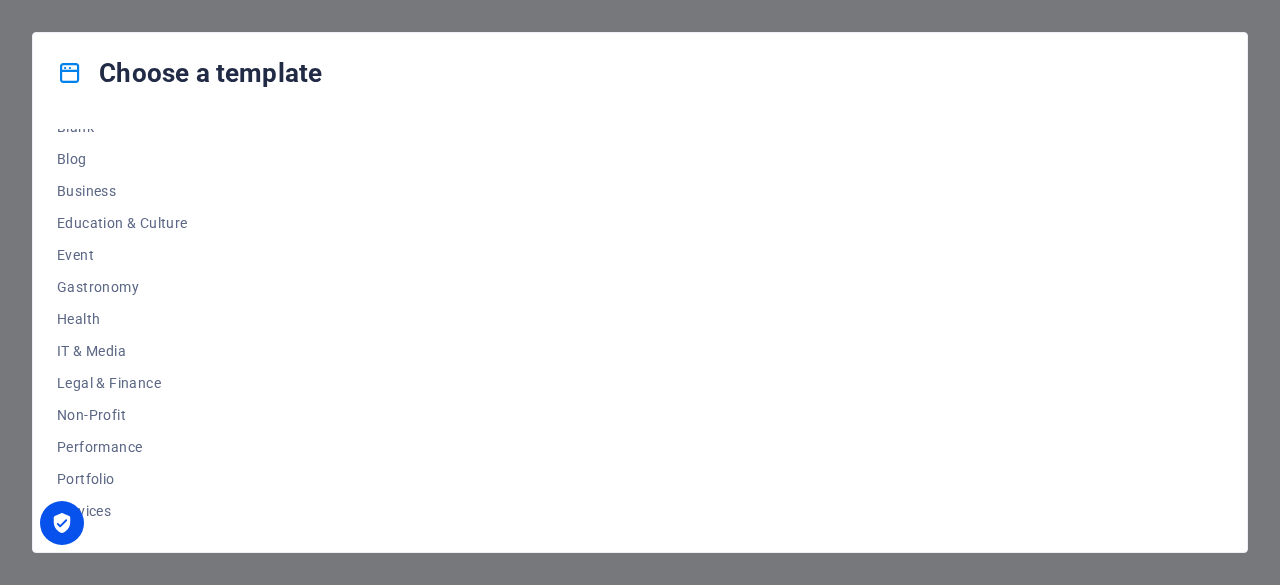 scroll, scrollTop: 0, scrollLeft: 0, axis: both 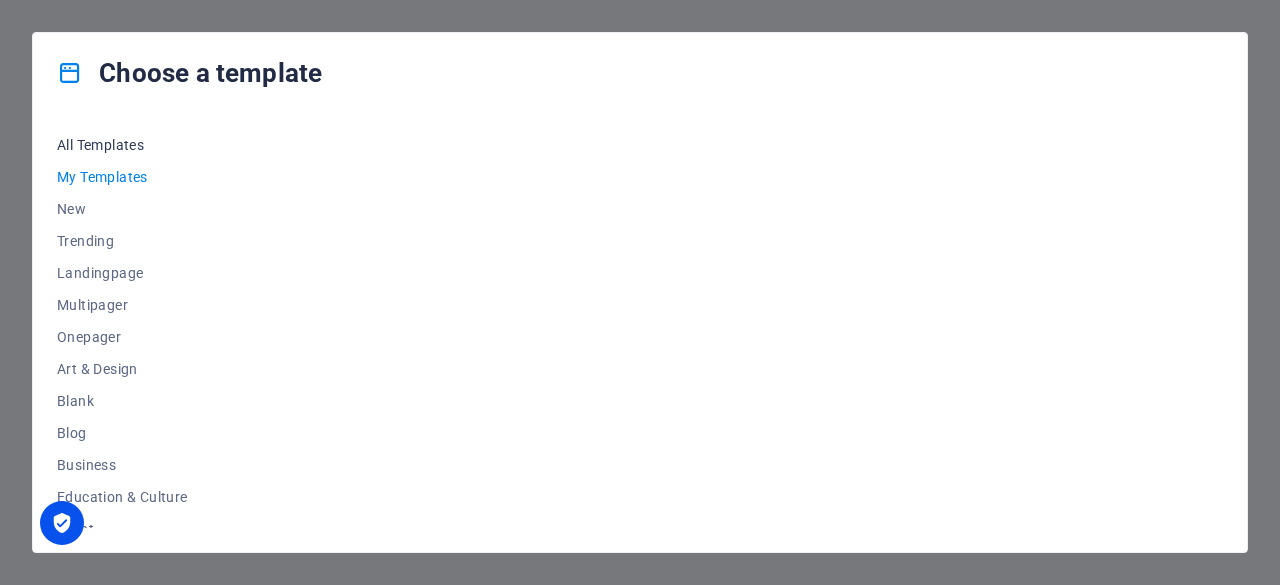 click on "All Templates" at bounding box center [122, 145] 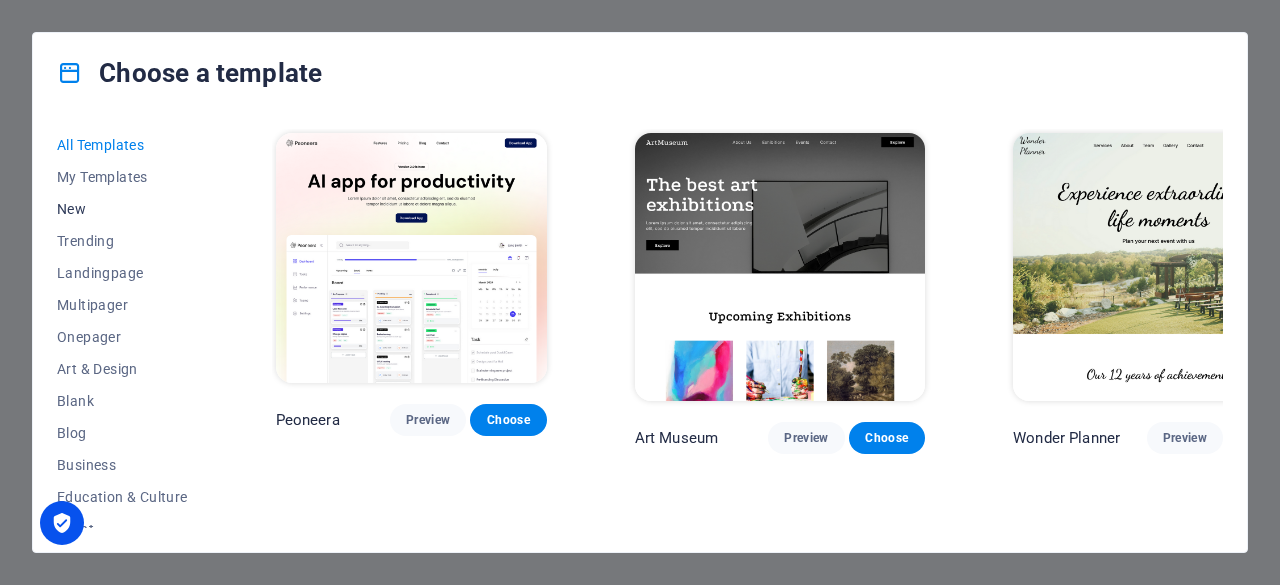 click on "New" at bounding box center [122, 209] 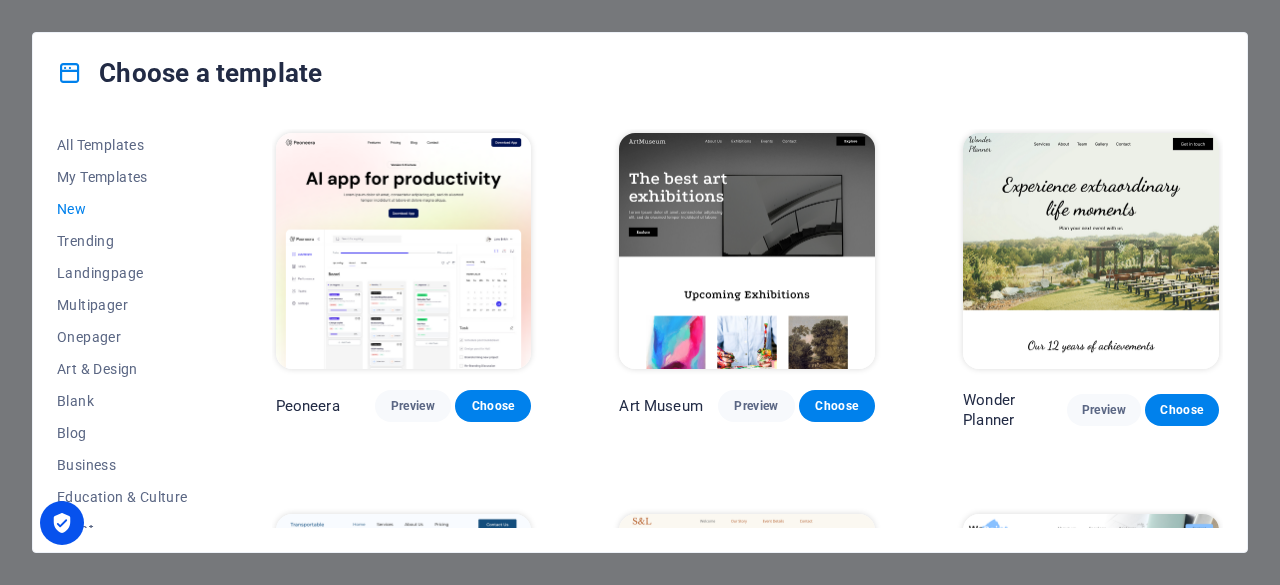 click on "New" at bounding box center (122, 209) 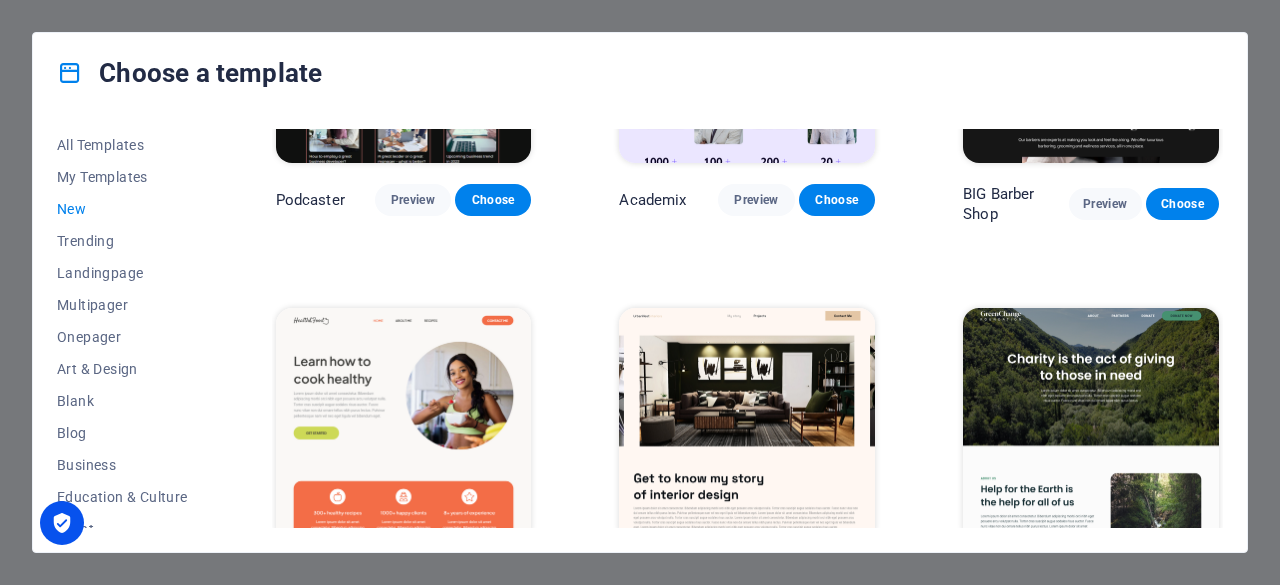 scroll, scrollTop: 1774, scrollLeft: 0, axis: vertical 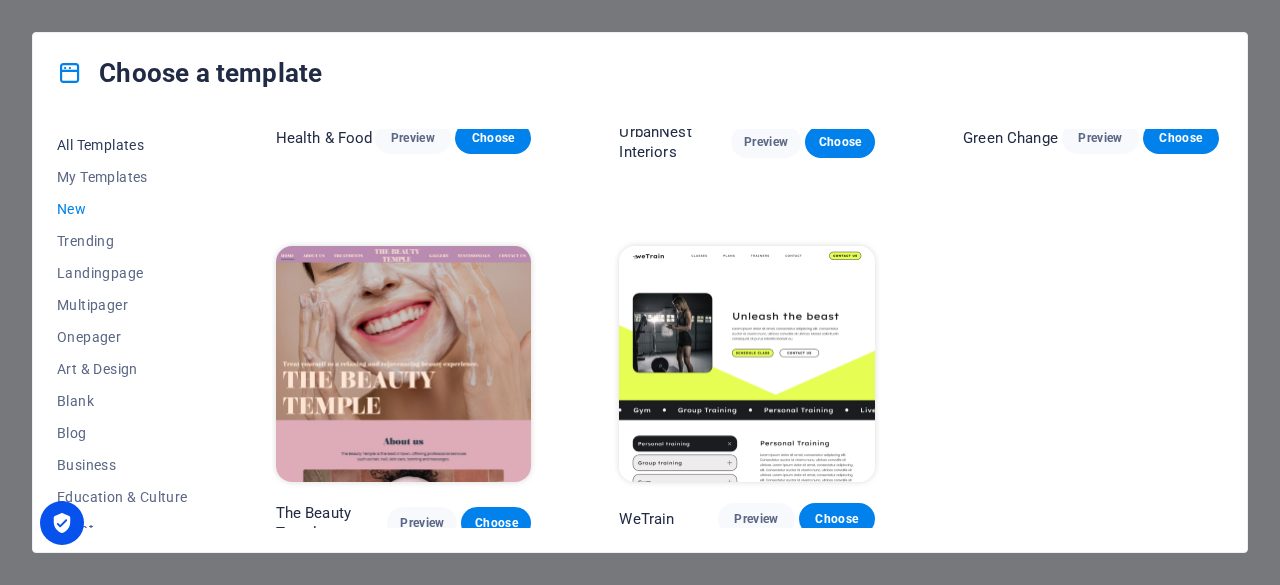 click on "All Templates" at bounding box center (122, 145) 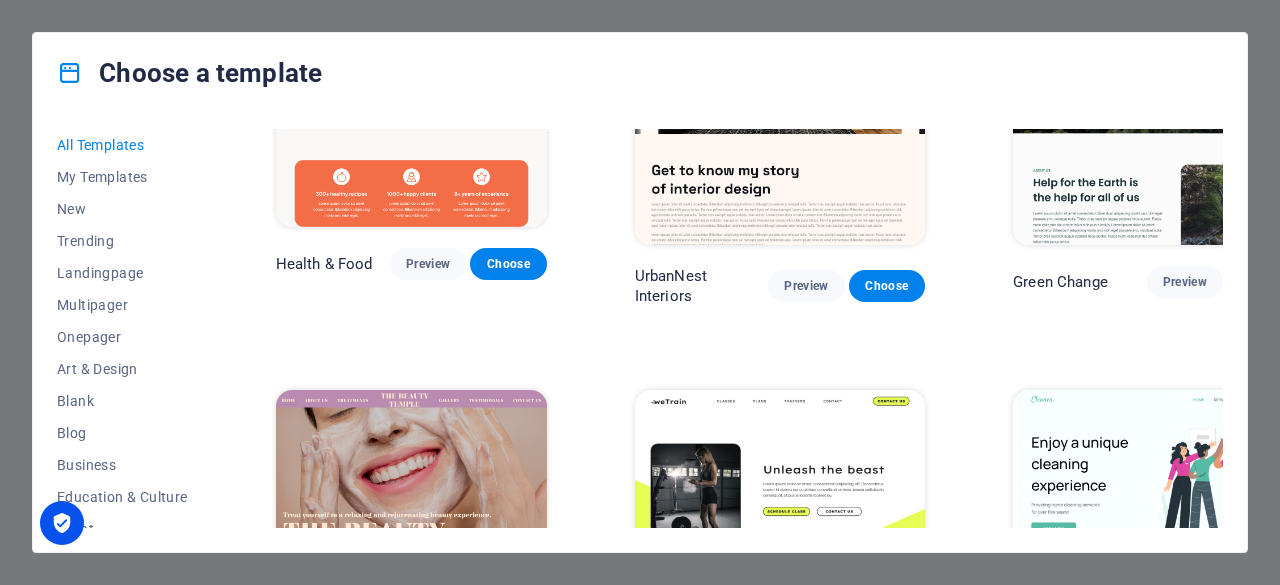 scroll, scrollTop: 1809, scrollLeft: 0, axis: vertical 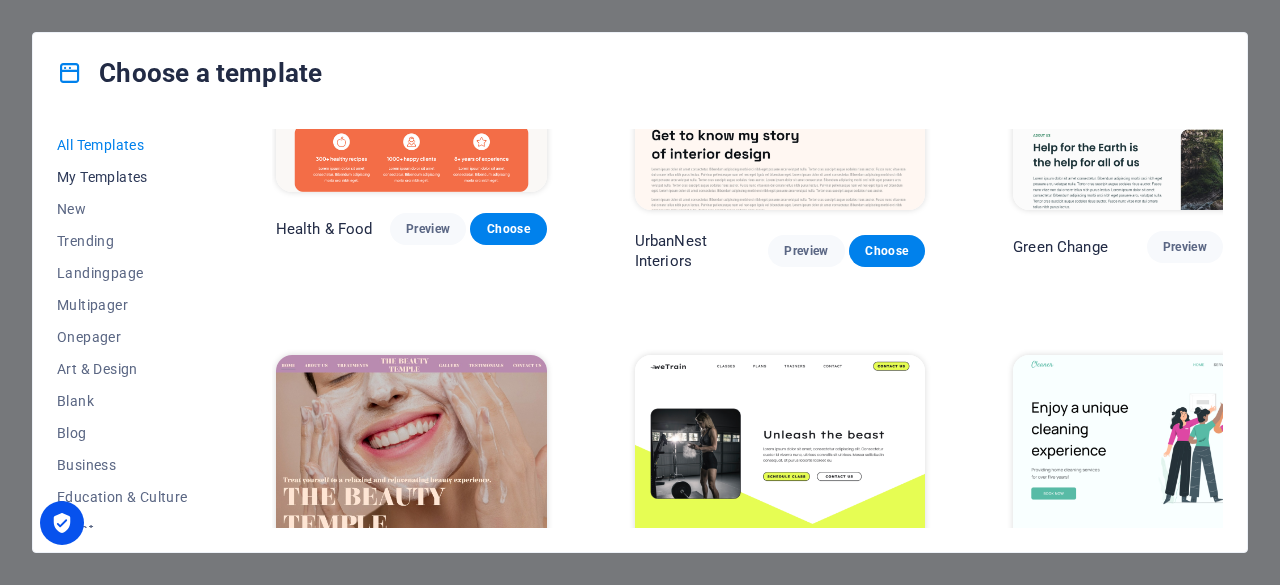 click on "My Templates" at bounding box center (122, 177) 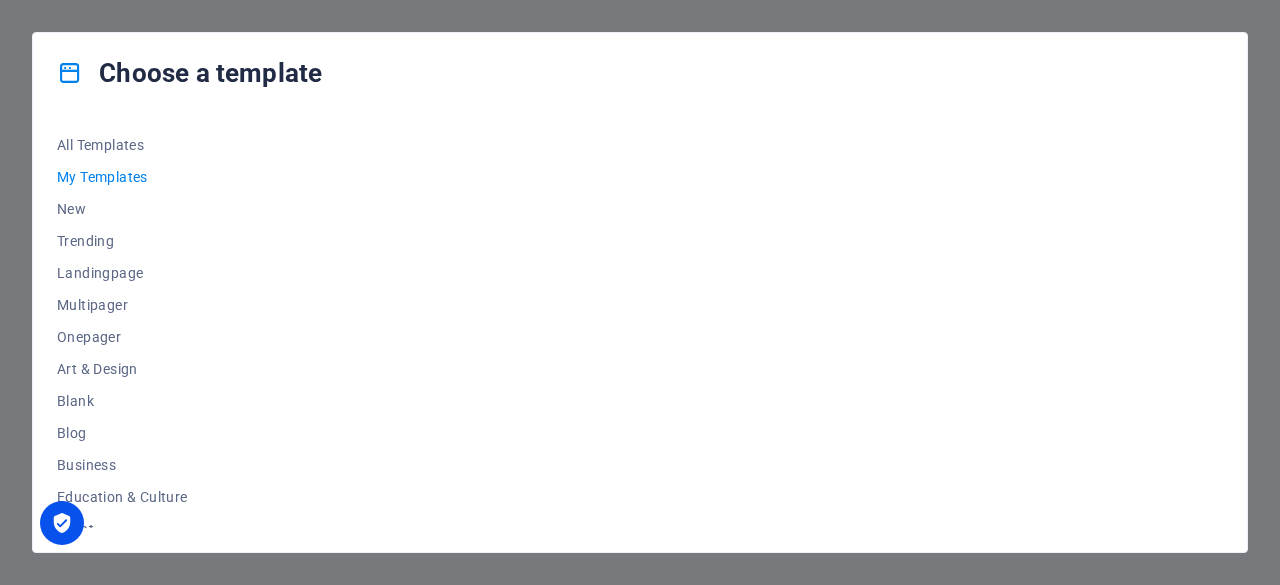 scroll, scrollTop: 0, scrollLeft: 0, axis: both 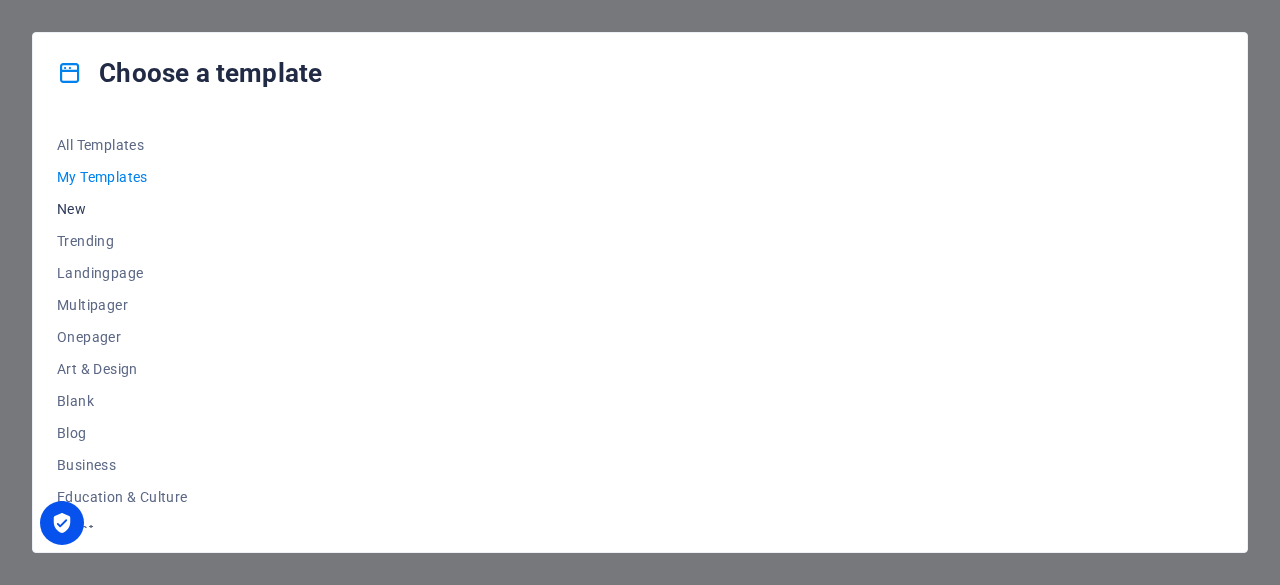click on "New" at bounding box center [122, 209] 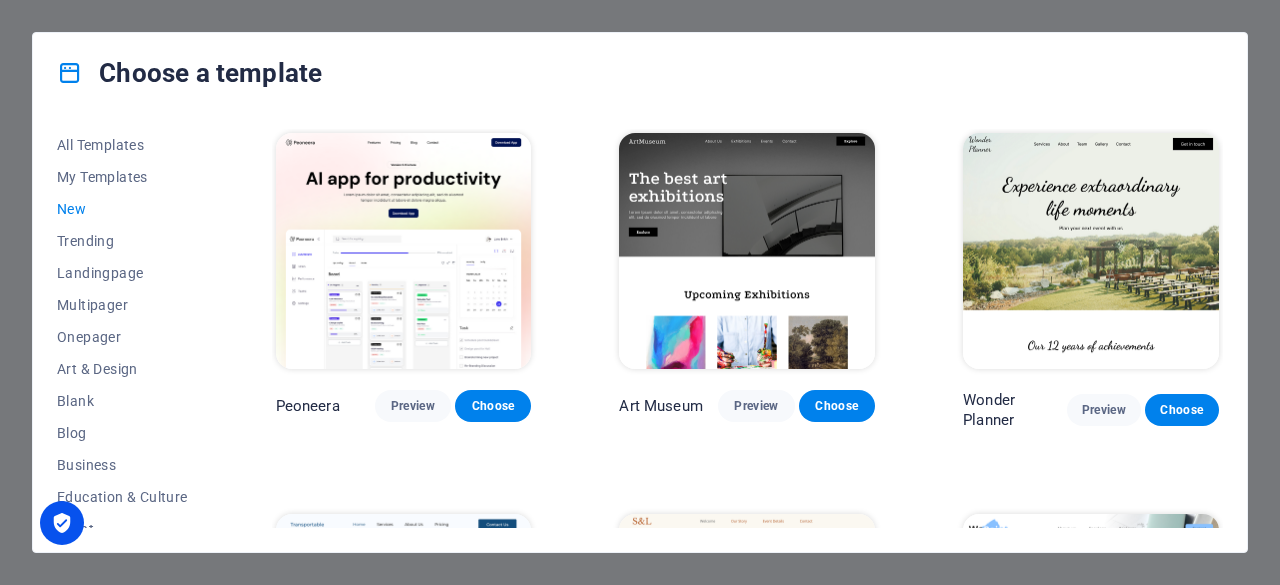 click on "Choose a template All Templates My Templates New Trending Landingpage Multipager Onepager Art & Design Blank Blog Business Education & Culture Event Gastronomy Health IT & Media Legal & Finance Non-Profit Performance Portfolio Services Sports & Beauty Trades Travel Wireframe Peoneera Preview Choose Art Museum Preview Choose Wonder Planner Preview Choose Transportable Preview Choose S&L Preview Choose WePaint Preview Choose Eco-Con Preview Choose MeetUp Preview Choose Help & Care Preview Choose Podcaster Preview Choose Academix Preview Choose BIG Barber Shop Preview Choose Health & Food Preview Choose UrbanNest Interiors Preview Choose Green Change Preview Choose The Beauty Temple Preview Choose WeTrain Preview Choose" at bounding box center [640, 292] 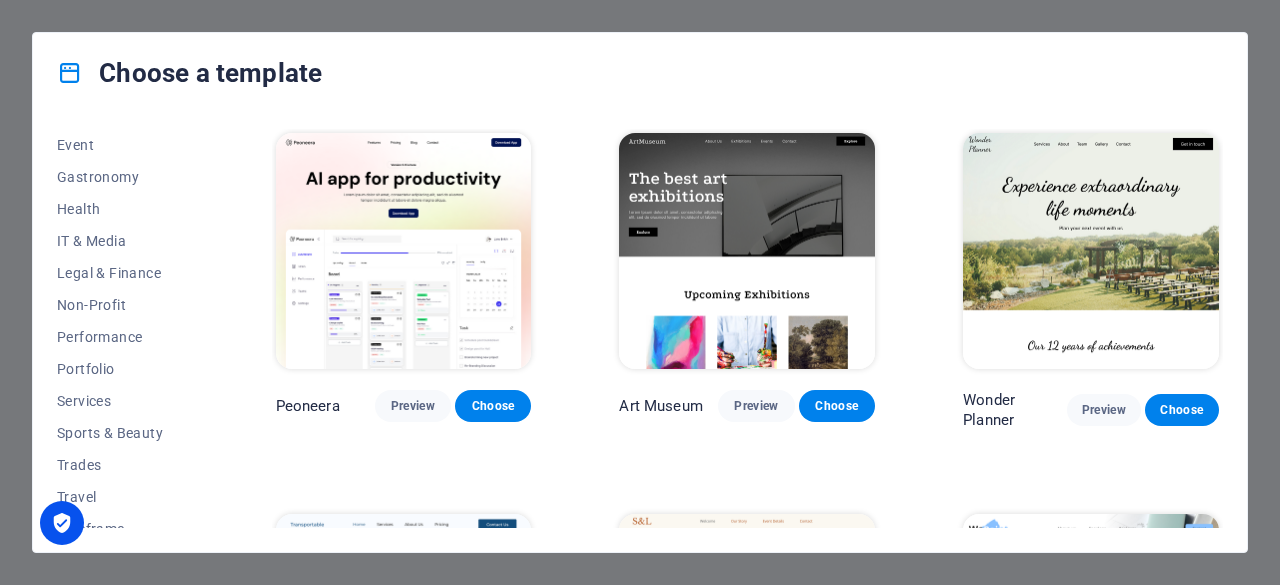 scroll, scrollTop: 400, scrollLeft: 0, axis: vertical 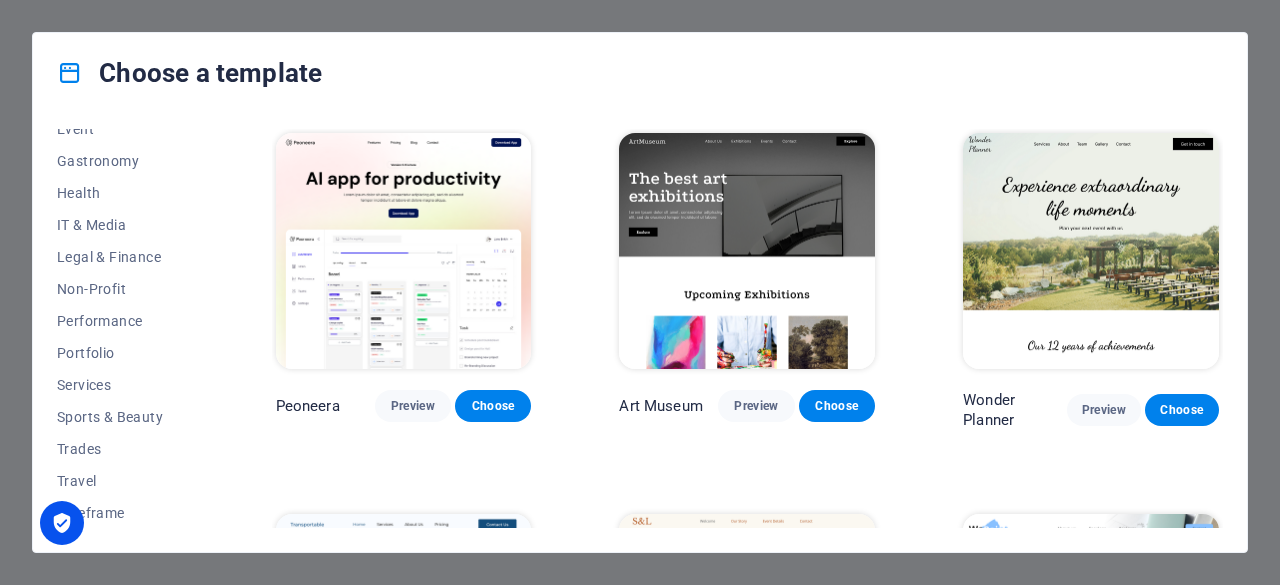 click on "Choose a template All Templates My Templates New Trending Landingpage Multipager Onepager Art & Design Blank Blog Business Education & Culture Event Gastronomy Health IT & Media Legal & Finance Non-Profit Performance Portfolio Services Sports & Beauty Trades Travel Wireframe Peoneera Preview Choose Art Museum Preview Choose Wonder Planner Preview Choose Transportable Preview Choose S&L Preview Choose WePaint Preview Choose Eco-Con Preview Choose MeetUp Preview Choose Help & Care Preview Choose Podcaster Preview Choose Academix Preview Choose BIG Barber Shop Preview Choose Health & Food Preview Choose UrbanNest Interiors Preview Choose Green Change Preview Choose The Beauty Temple Preview Choose WeTrain Preview Choose" at bounding box center [640, 292] 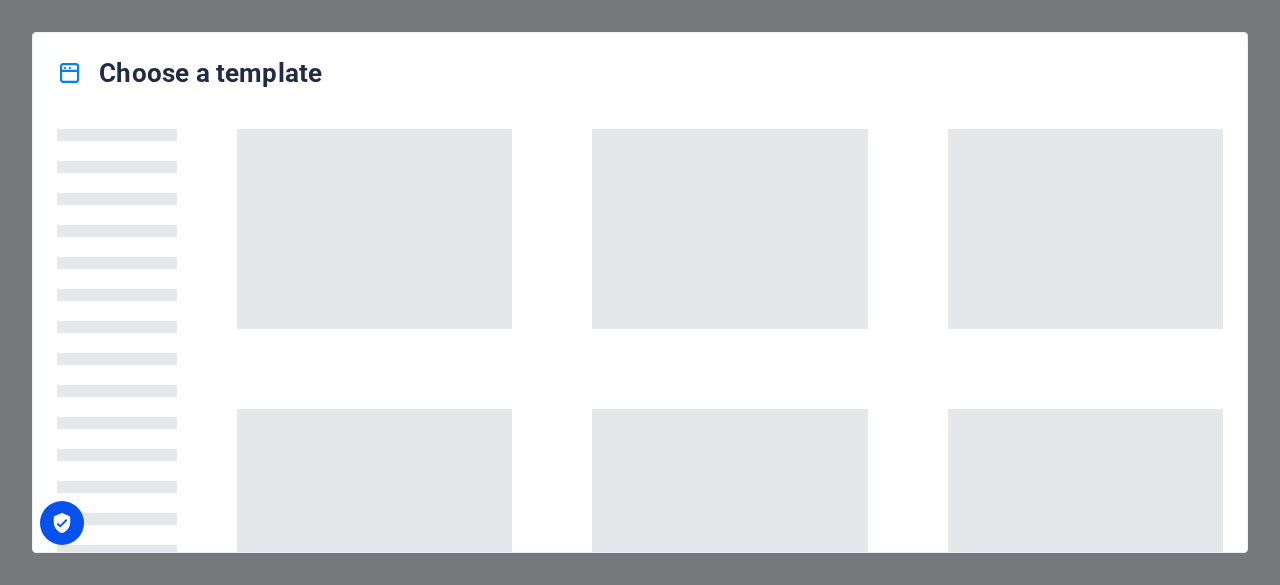 scroll, scrollTop: 0, scrollLeft: 0, axis: both 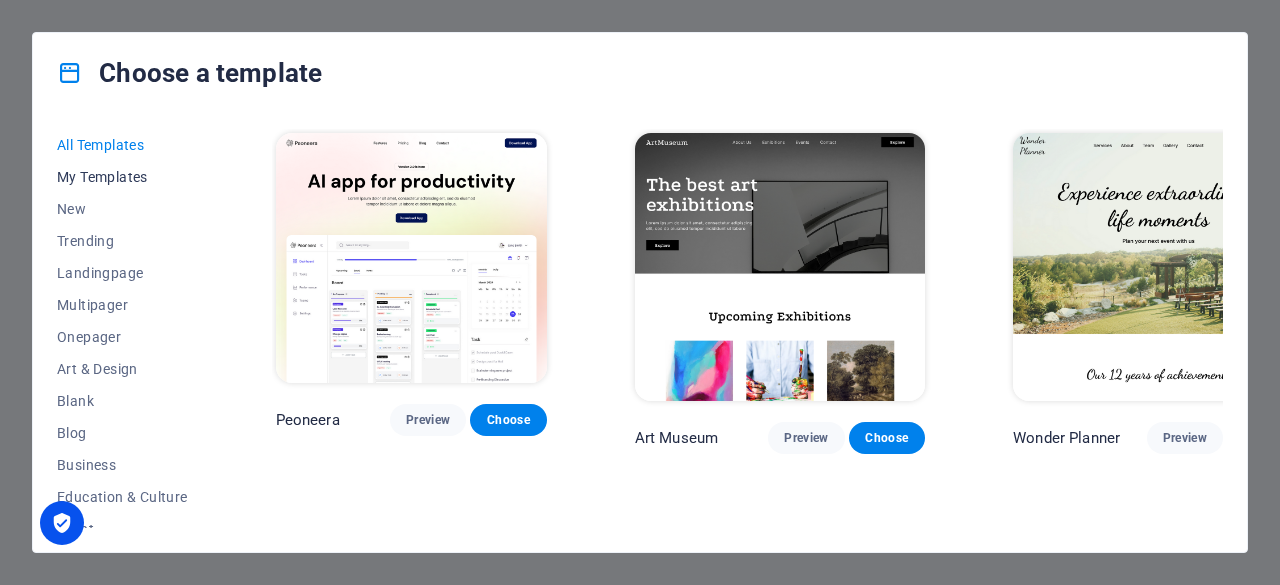 click on "My Templates" at bounding box center [122, 177] 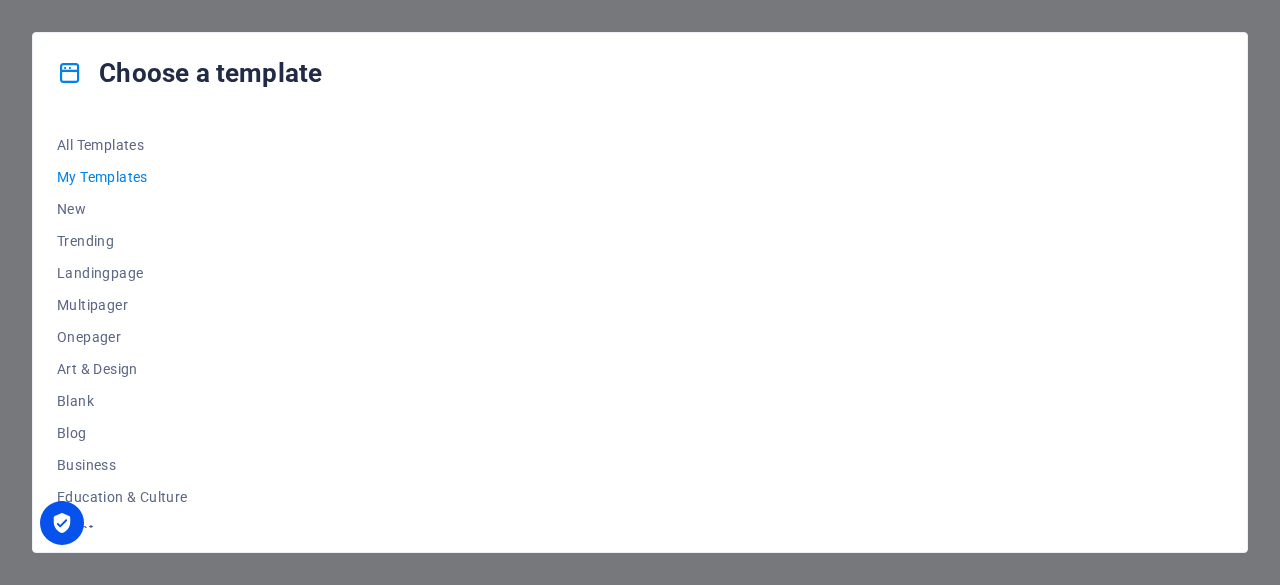 click at bounding box center (747, 328) 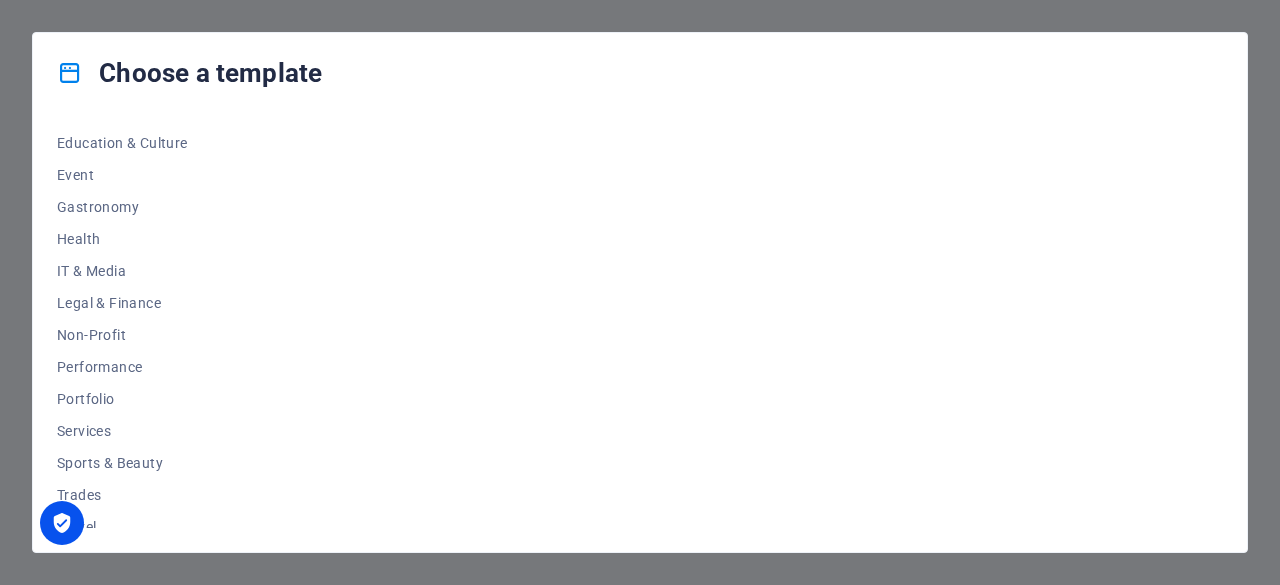 scroll, scrollTop: 400, scrollLeft: 0, axis: vertical 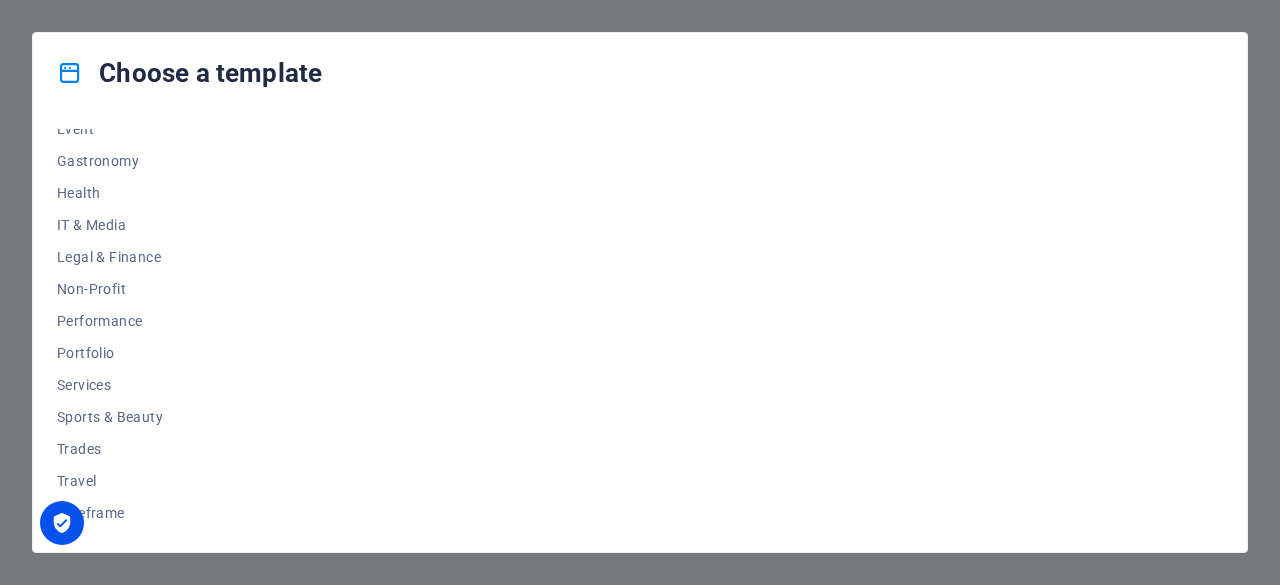 click at bounding box center [62, 523] 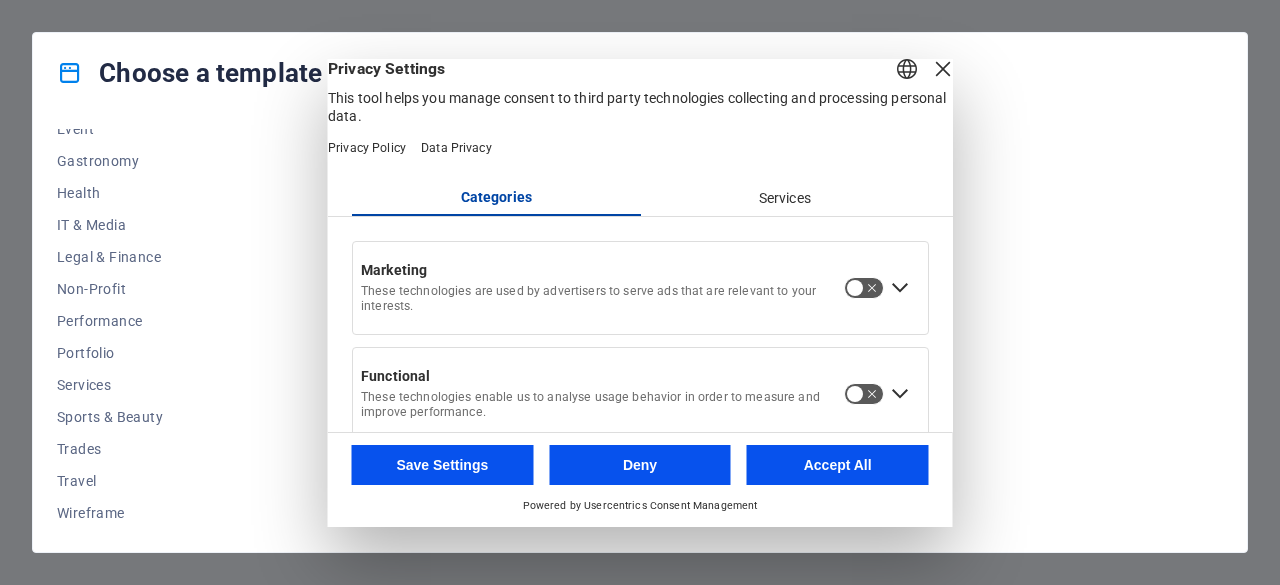 click at bounding box center [943, 69] 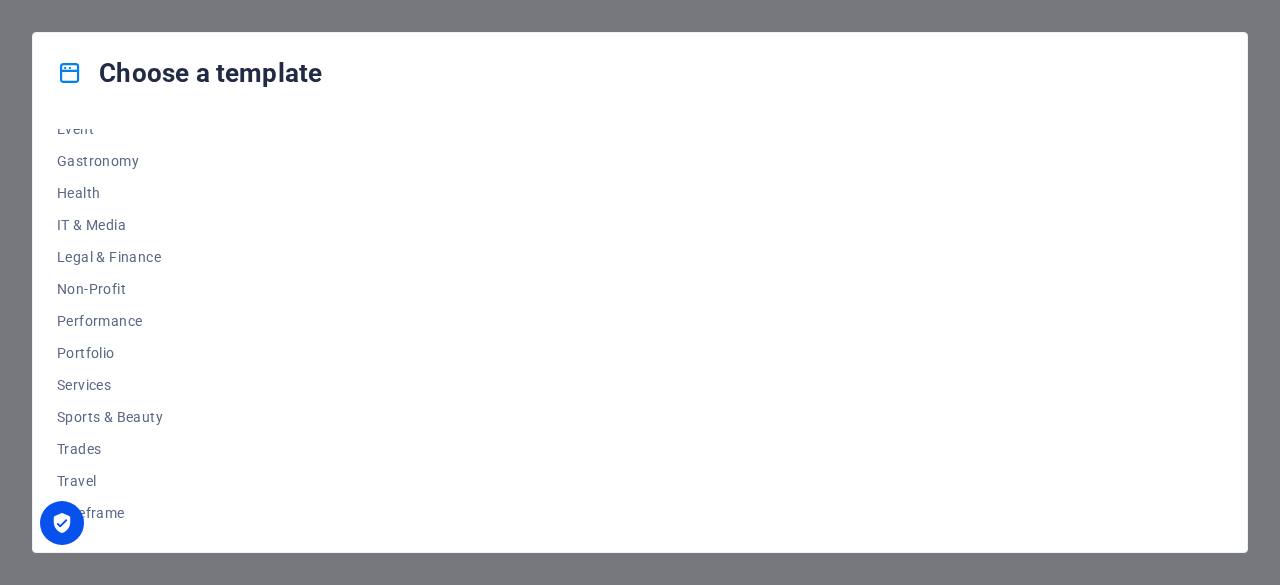 scroll, scrollTop: 0, scrollLeft: 0, axis: both 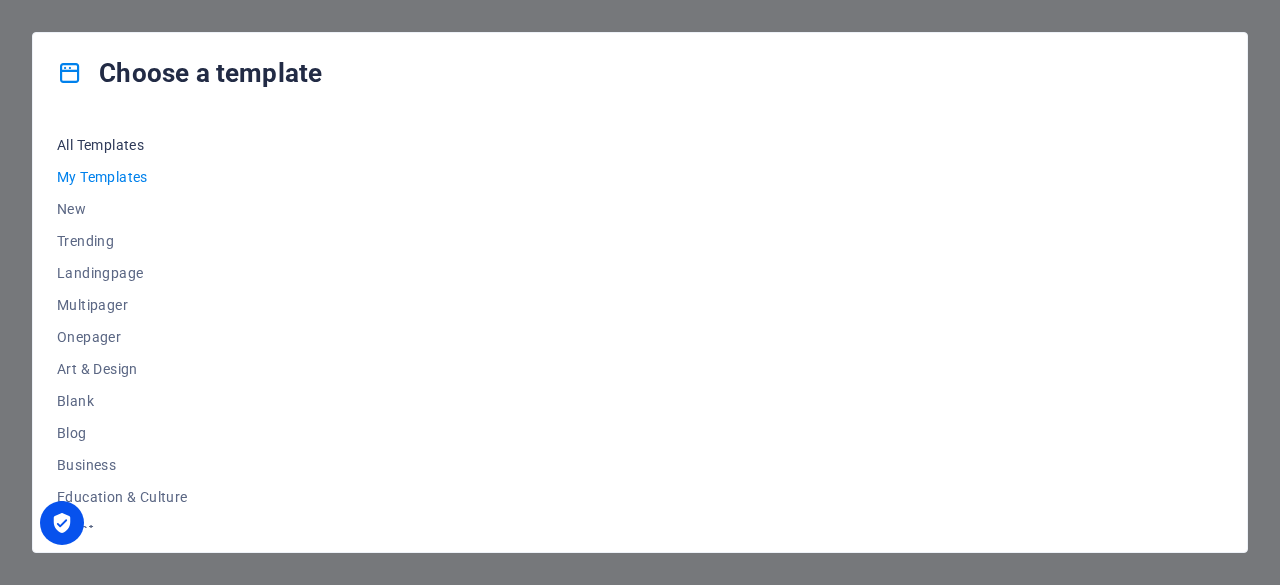click on "All Templates" at bounding box center [122, 145] 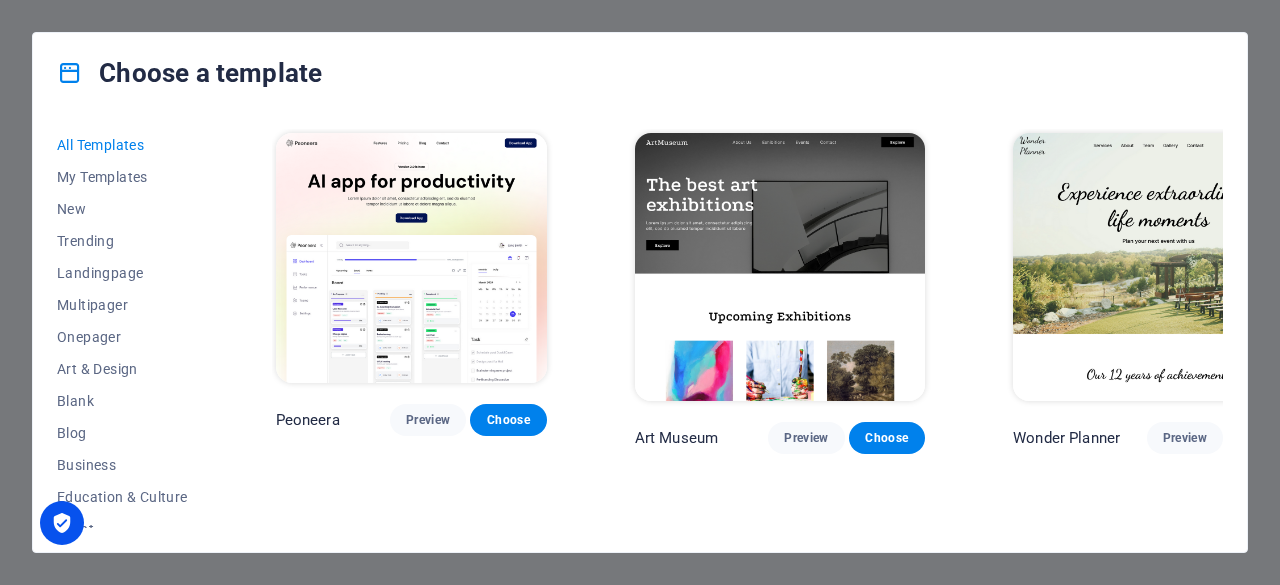 scroll, scrollTop: 417, scrollLeft: 0, axis: vertical 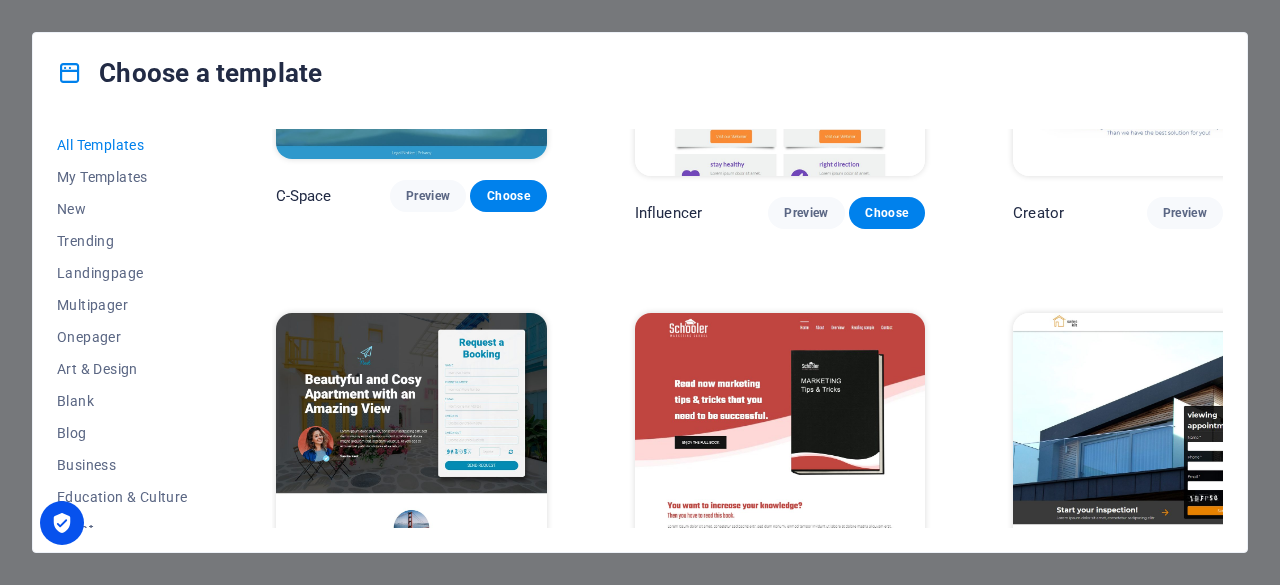 click on "Preview" at bounding box center [1185, 1832] 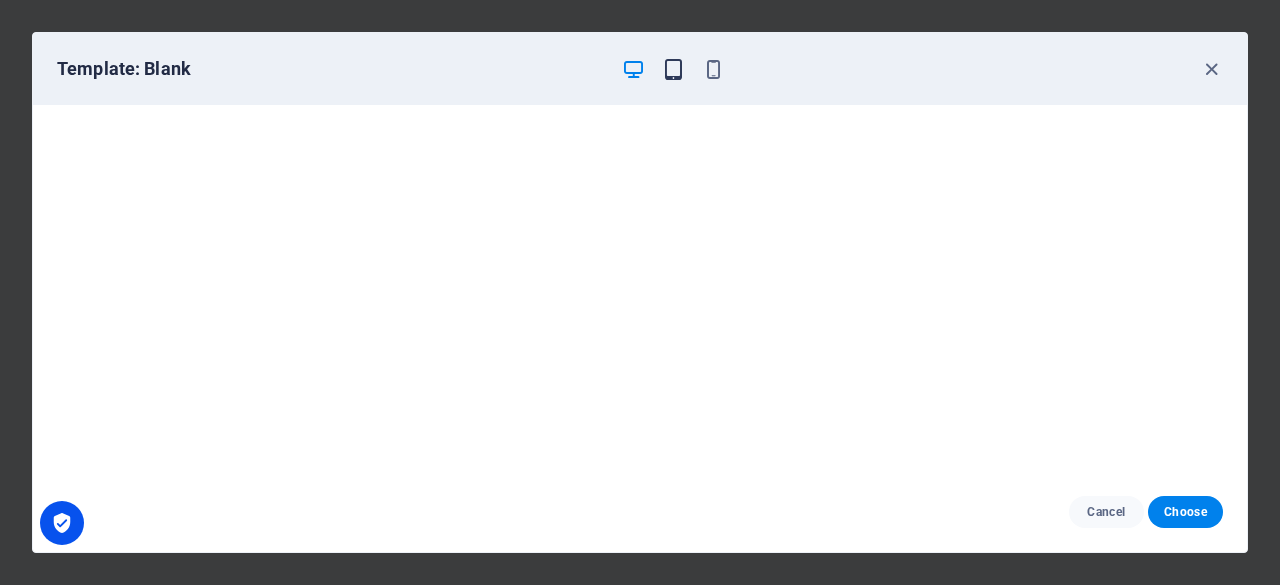 click at bounding box center (673, 69) 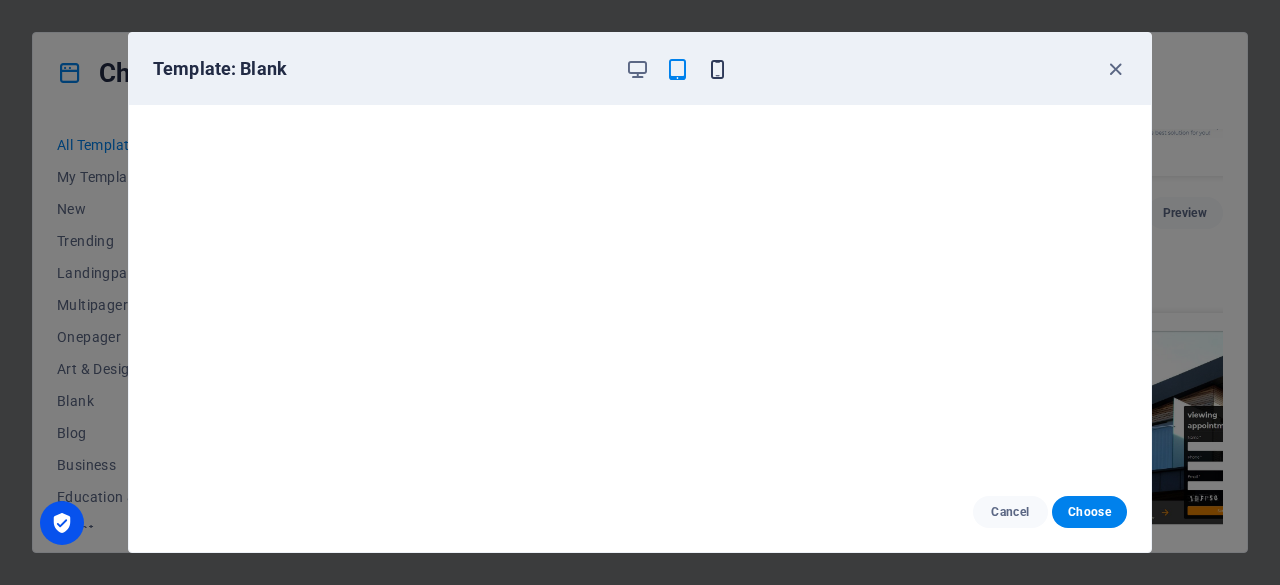 click at bounding box center [717, 69] 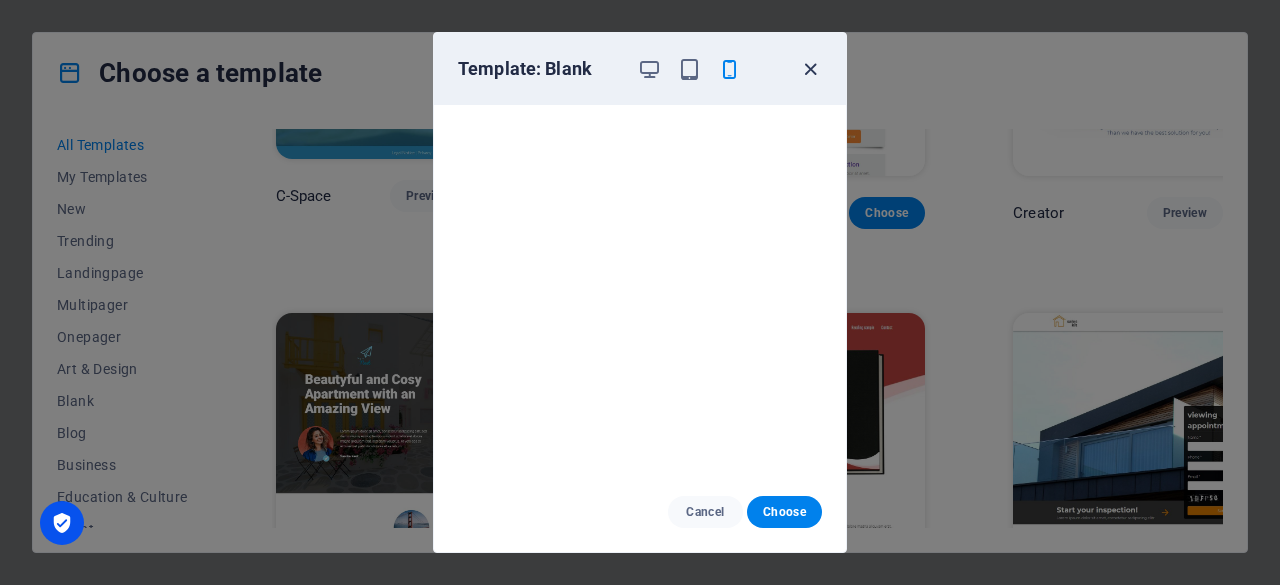 click at bounding box center [810, 69] 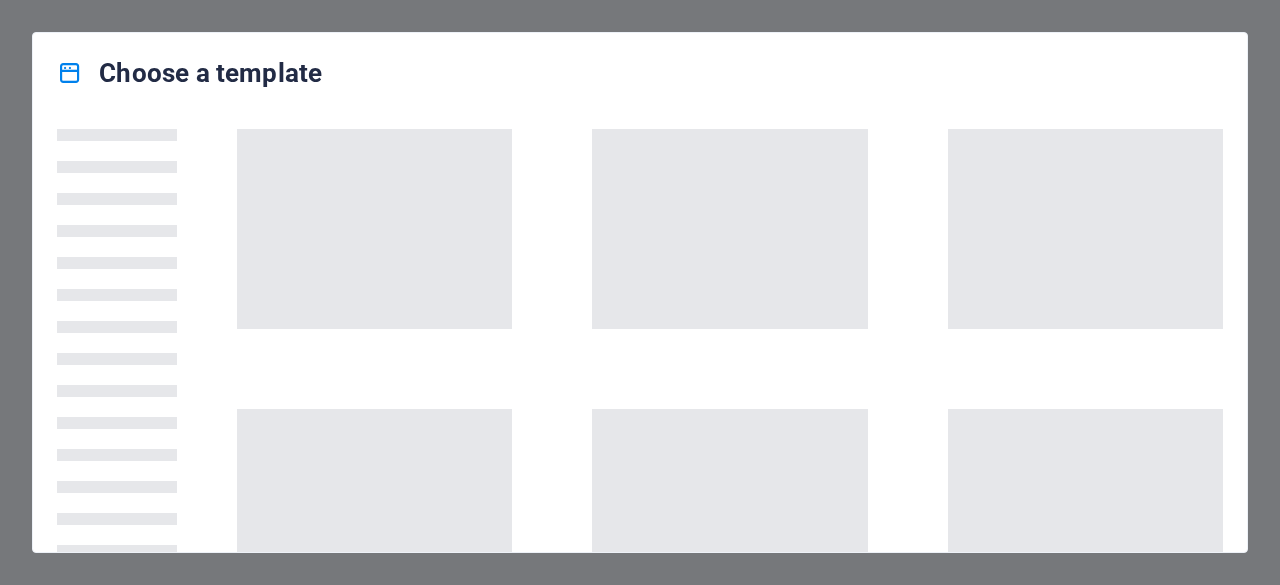 scroll, scrollTop: 0, scrollLeft: 0, axis: both 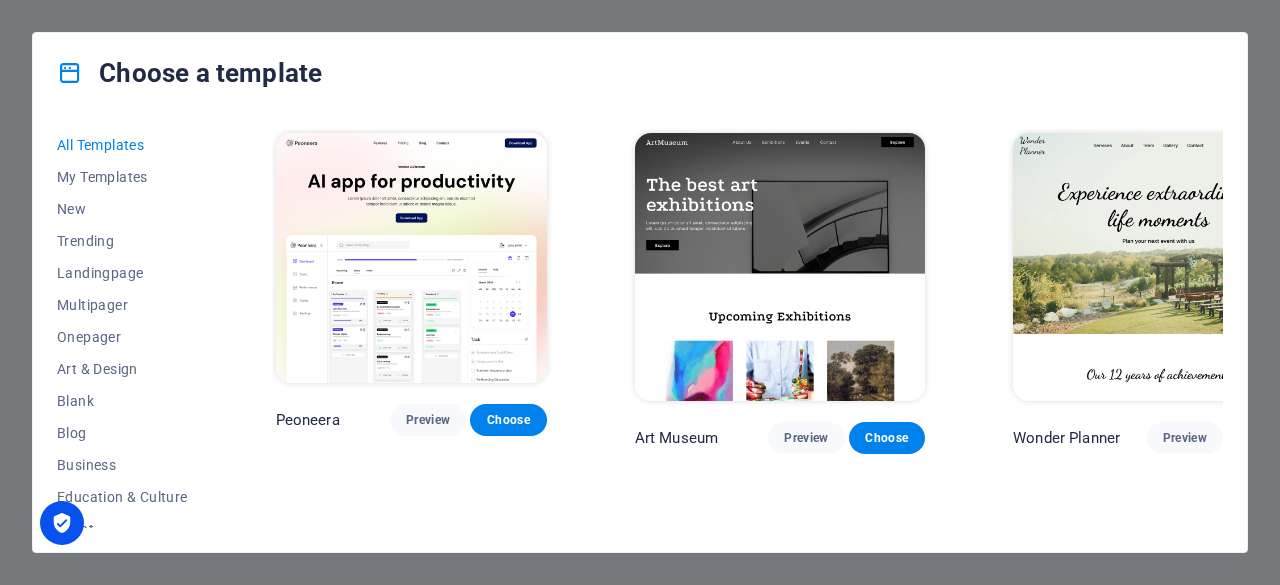 click on "All Templates My Templates New Trending Landingpage Multipager Onepager Art & Design Blank Blog Business Education & Culture Event Gastronomy Health IT & Media Legal & Finance Non-Profit Performance Portfolio Services Sports & Beauty Trades Travel Wireframe Peoneera Preview Choose Art Museum Preview Choose Wonder Planner Preview Choose Transportable Preview Choose S&L Preview Choose WePaint Preview Choose Eco-Con Preview Choose MeetUp Preview Choose Help & Care Preview Choose Podcaster Preview Choose Academix Preview Choose BIG Barber Shop Preview Choose Health & Food Preview Choose UrbanNest Interiors Preview Choose Green Change Preview Choose The Beauty Temple Preview Choose WeTrain Preview Choose Cleaner Preview Choose Johanna James Preview Choose Delicioso Preview Choose Dream Garden Preview Choose LumeDeAqua Preview Choose Pets Care Preview Choose SafeSpace Preview Choose Midnight Rain Bar Preview Choose Drive Preview Choose Estator Preview Choose Health Group Preview Choose MakeIt Agency Preview Choose" at bounding box center [640, 332] 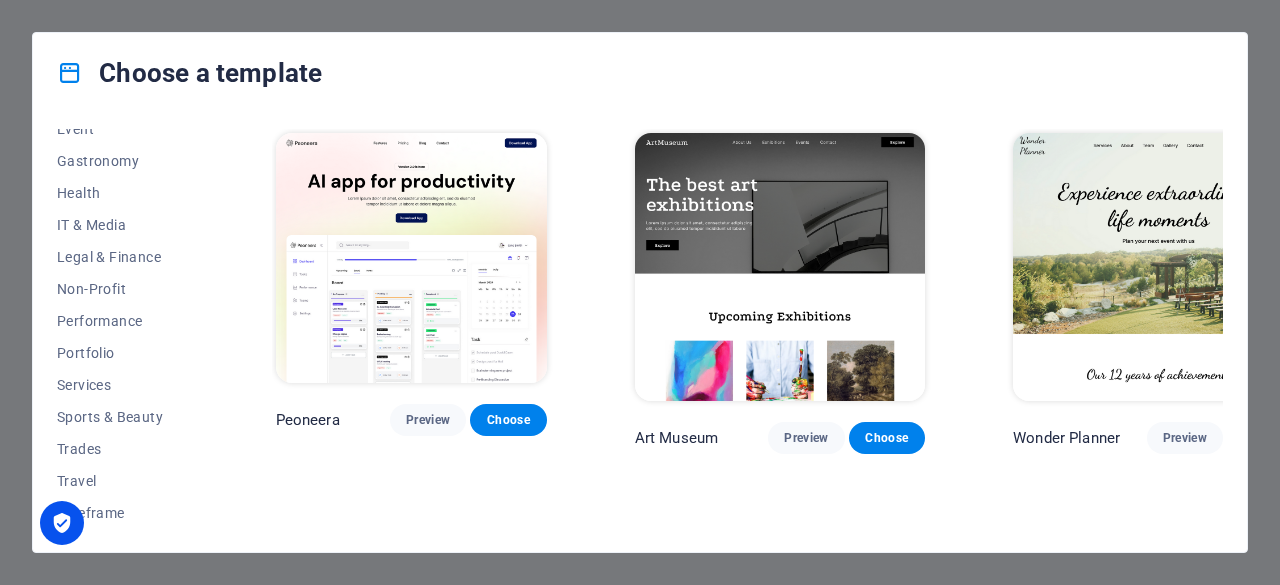 scroll, scrollTop: 0, scrollLeft: 0, axis: both 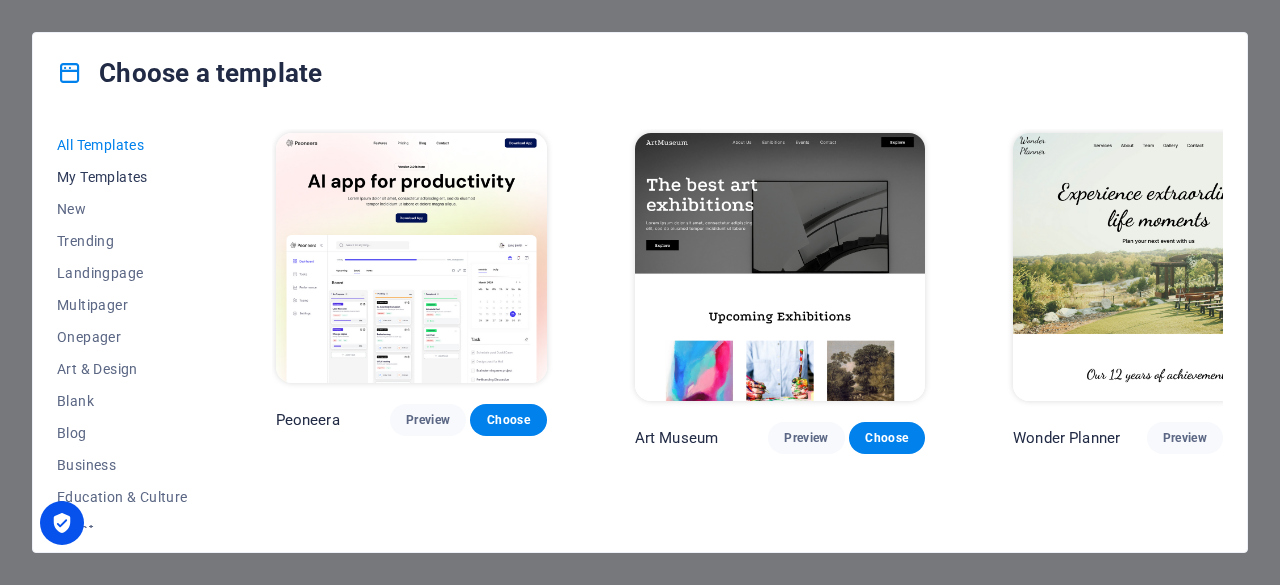 click on "My Templates" at bounding box center (122, 177) 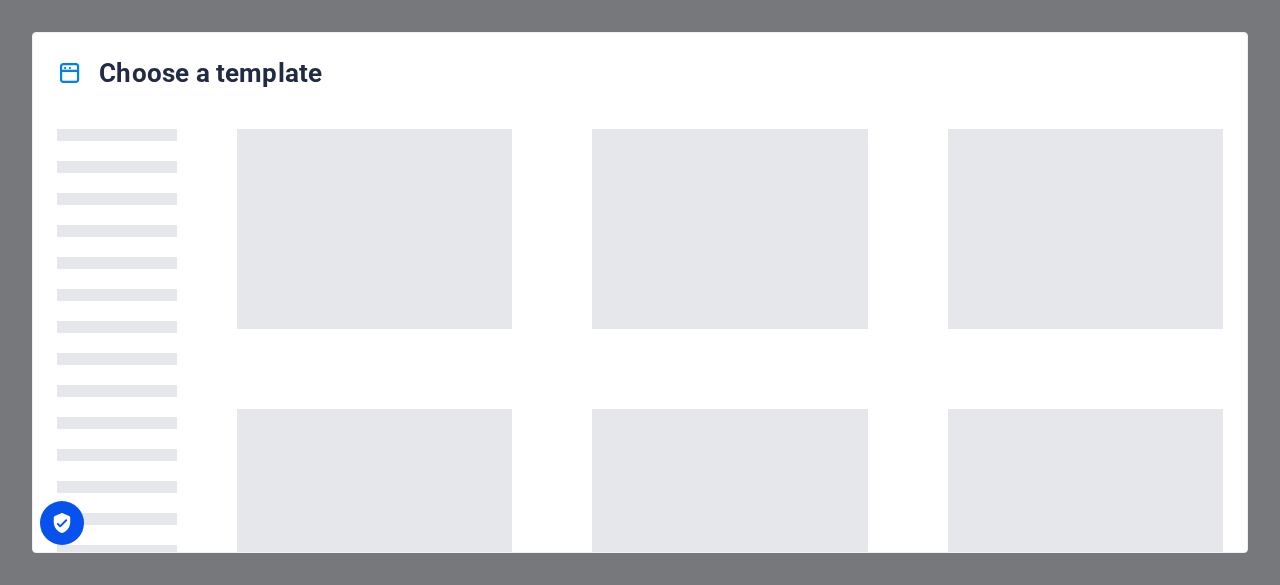 scroll, scrollTop: 0, scrollLeft: 0, axis: both 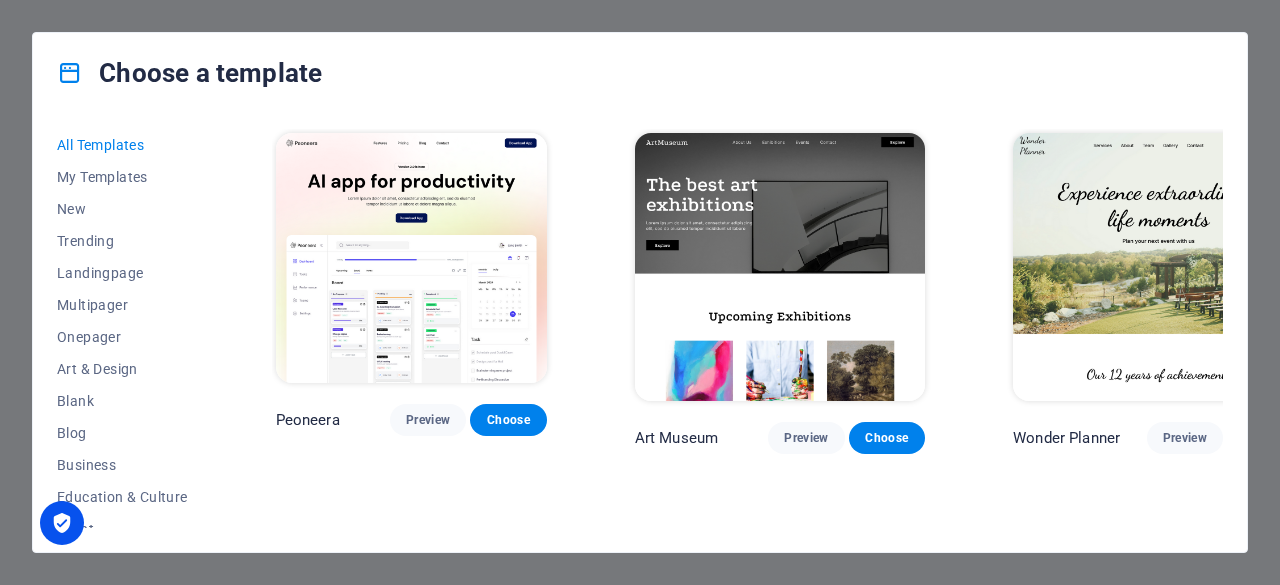 click on "Peoneera Preview Choose Art Museum Preview Choose Wonder Planner Preview Choose Transportable Preview Choose S&L Preview Choose WePaint Preview Choose Eco-Con Preview Choose MeetUp Preview Choose Help & Care Preview Choose Podcaster Preview Choose Academix Preview Choose BIG [PERSON_NAME] Shop Preview Choose Health & Food Preview Choose UrbanNest Interiors Preview Choose Green Change Preview Choose The Beauty Temple Preview Choose WeTrain Preview Choose Cleaner Preview Choose [PERSON_NAME] Preview Choose Delicioso Preview Choose Dream Garden Preview Choose LumeDeAqua Preview Choose Pets Care Preview Choose SafeSpace Preview Choose Midnight Rain Bar Preview Choose Drive Preview Choose Estator Preview Choose Health Group Preview Choose MakeIt Agency Preview Choose Wanderlust Preview Choose WeSpa Preview Choose [GEOGRAPHIC_DATA] Preview Choose Gadgets Preview Choose CoffeeScience Preview Choose CoachLife Preview Choose Cafe de Oceana Preview Choose Max Hatzy Preview Choose Denteeth Preview Choose Handyman Preview Choose Blogger" at bounding box center (747, 11016) 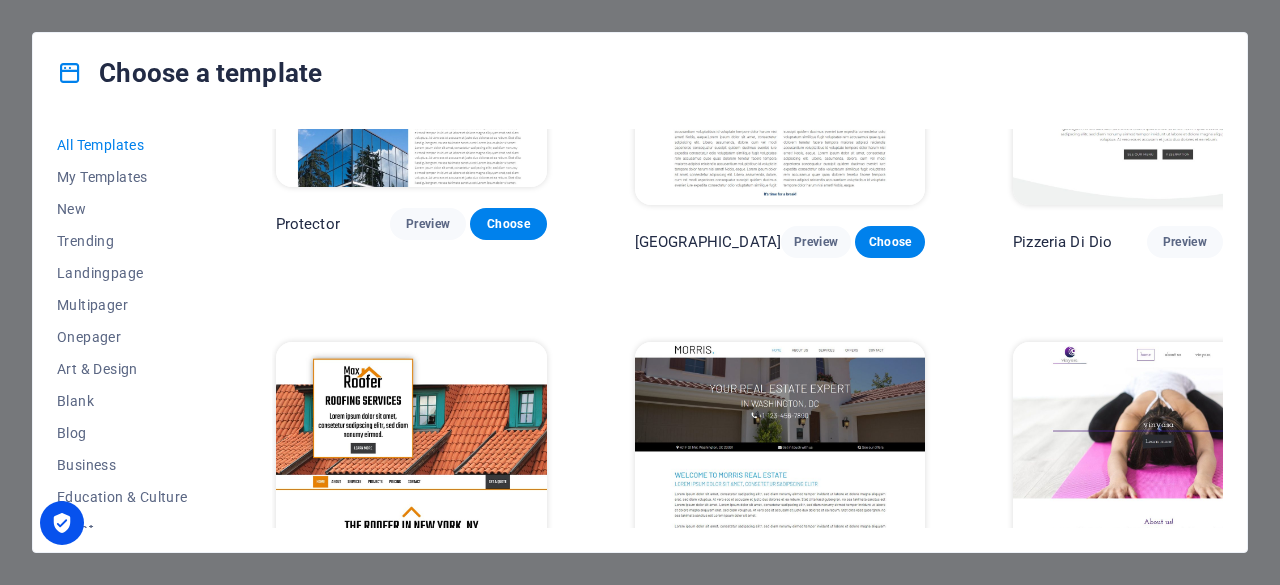 scroll, scrollTop: 7892, scrollLeft: 0, axis: vertical 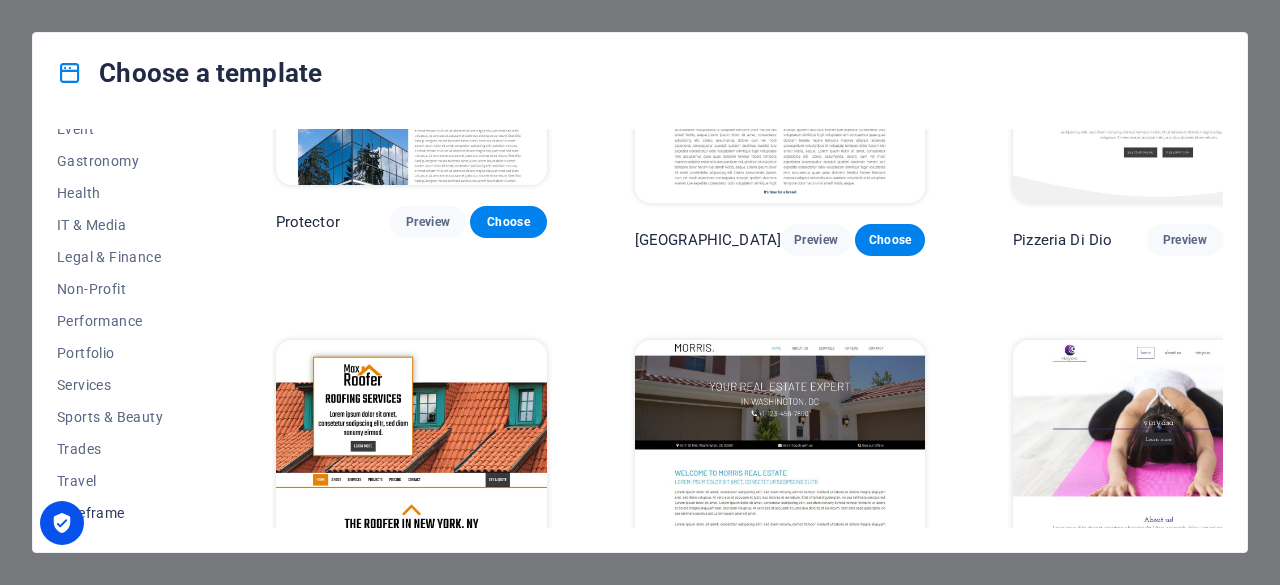 click on "Wireframe" at bounding box center [122, 513] 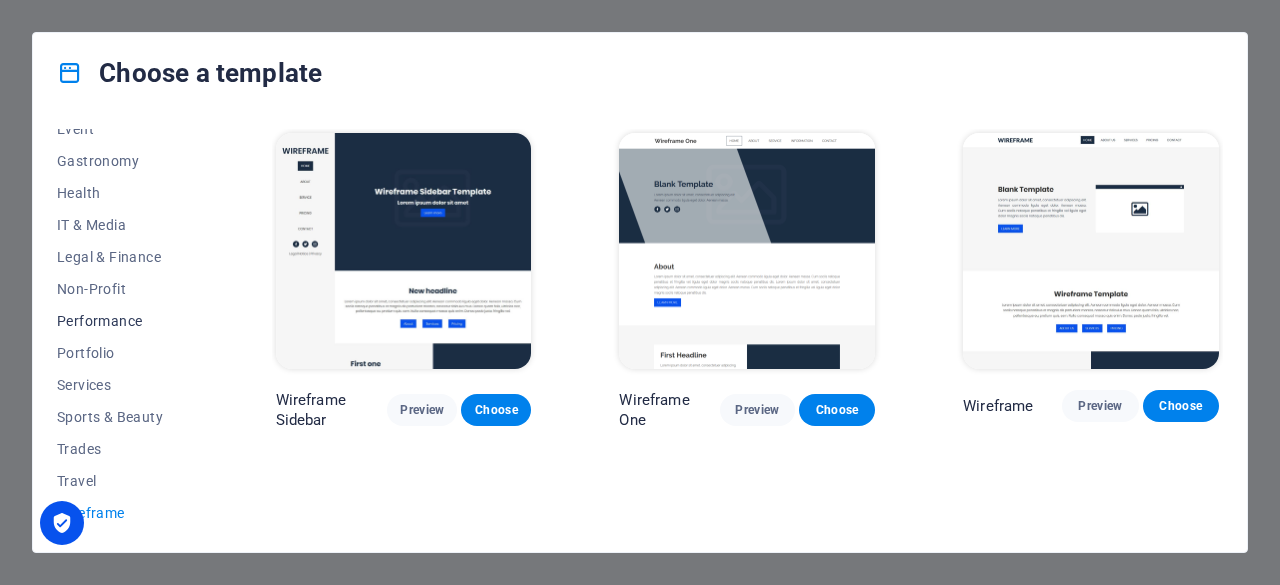 click on "Performance" at bounding box center (122, 321) 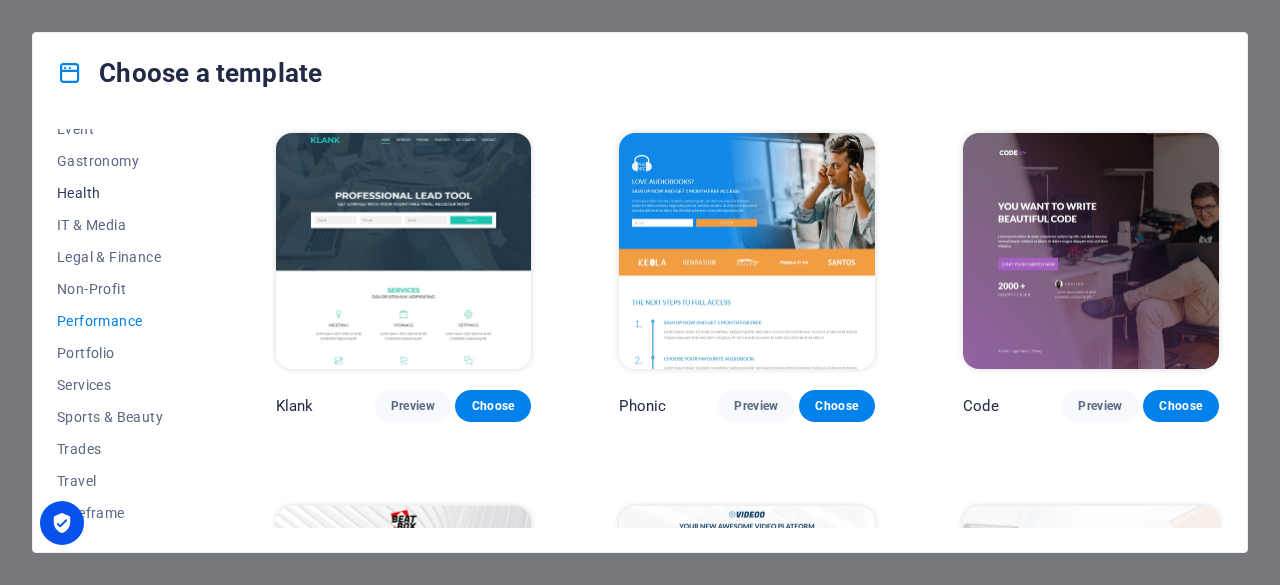 click on "Health" at bounding box center (122, 193) 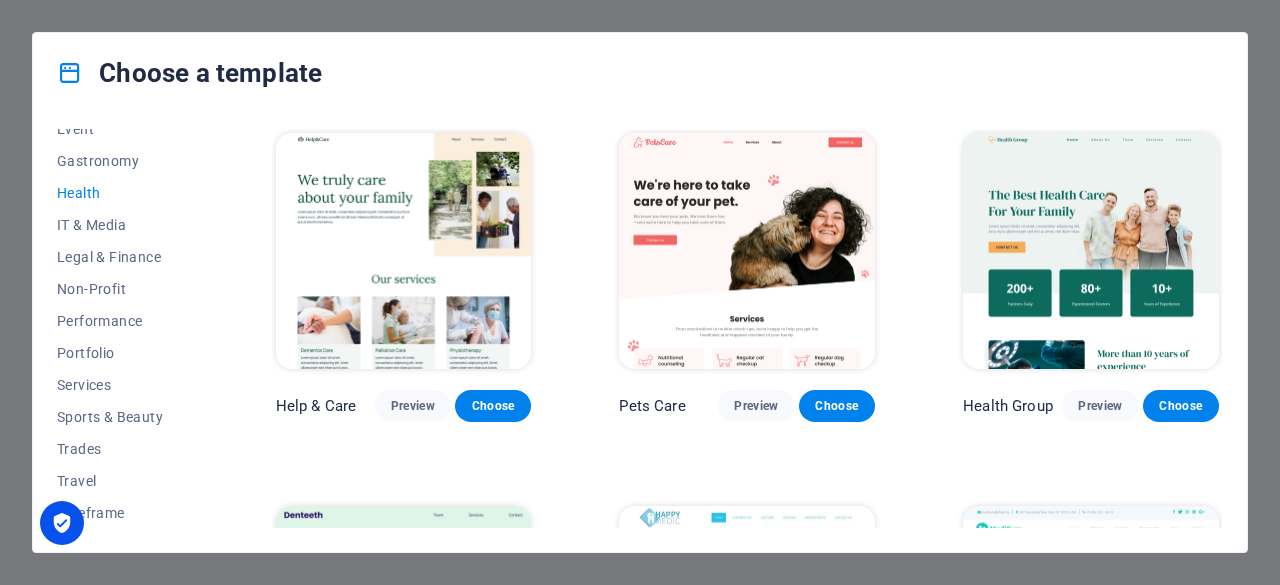 type 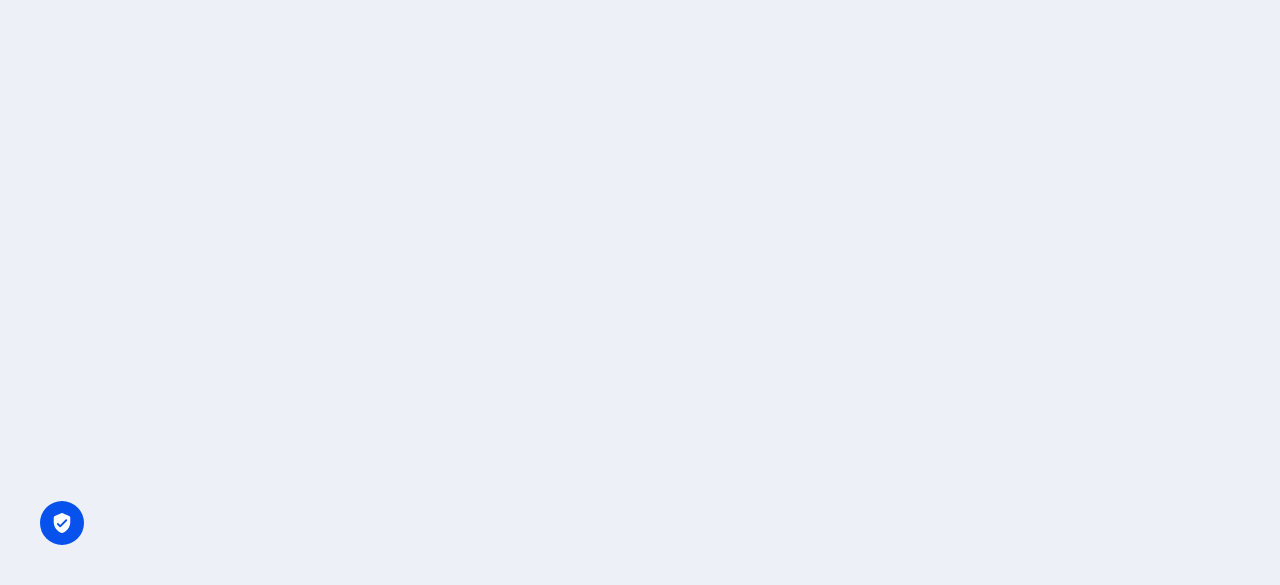 scroll, scrollTop: 0, scrollLeft: 0, axis: both 